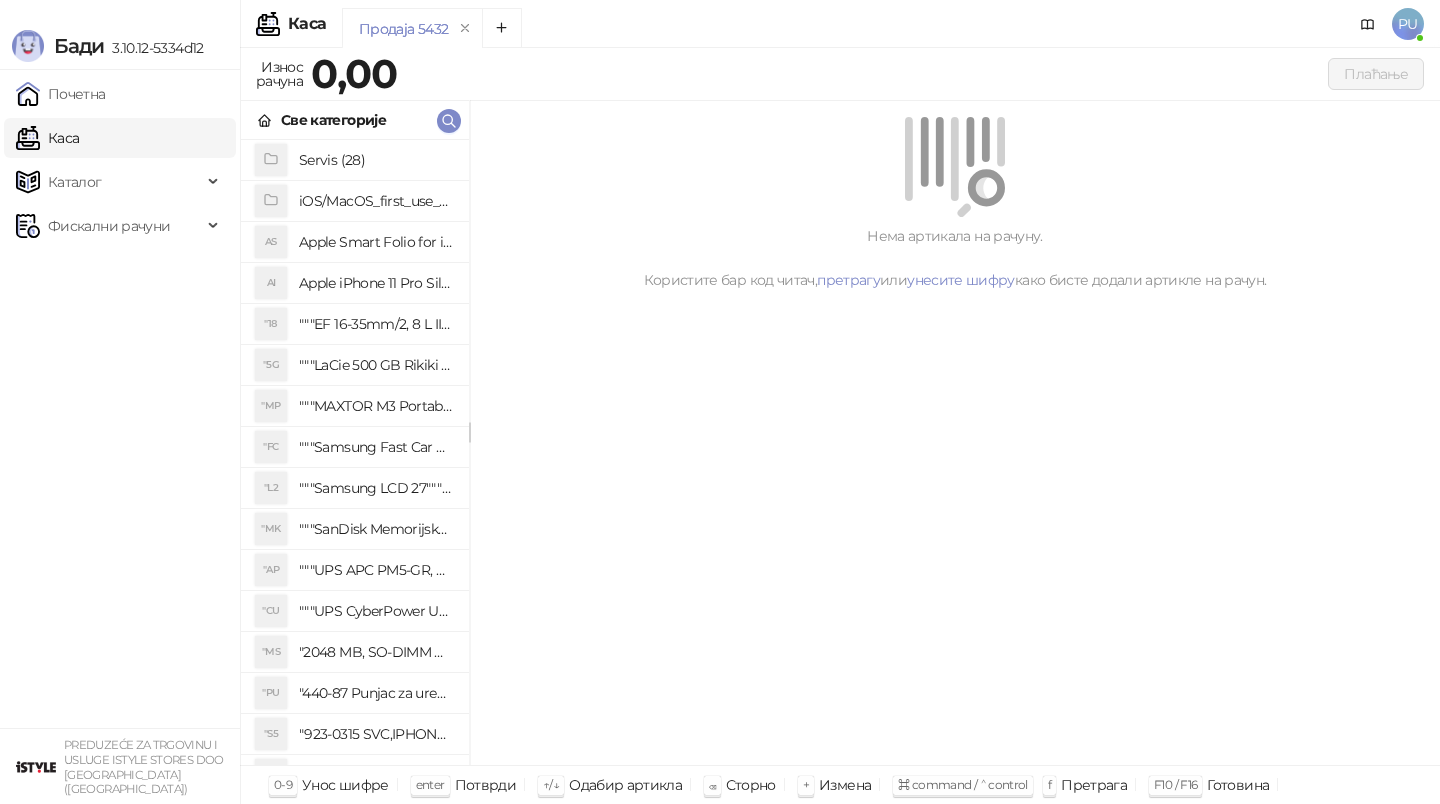 scroll, scrollTop: 0, scrollLeft: 0, axis: both 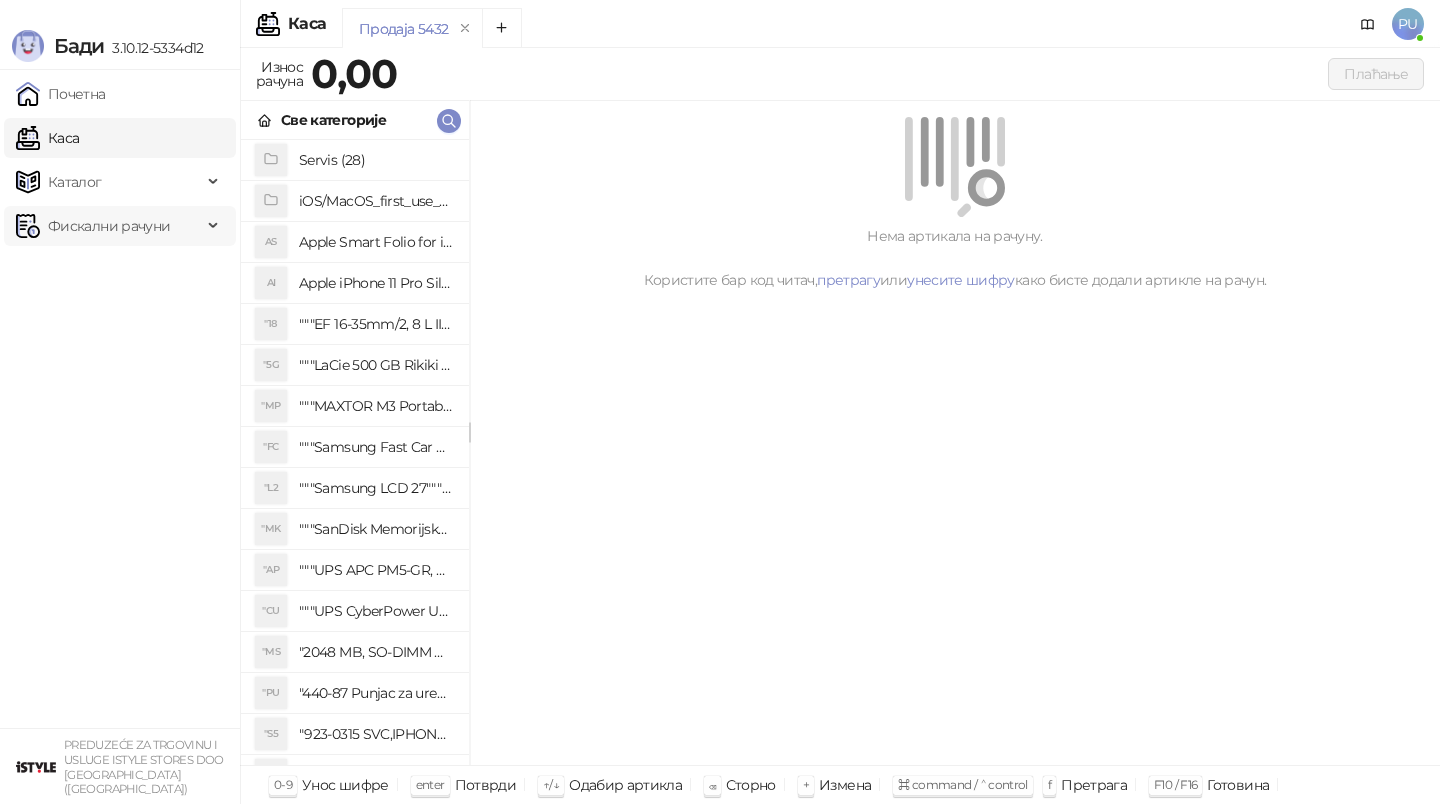 click on "Фискални рачуни" at bounding box center (109, 226) 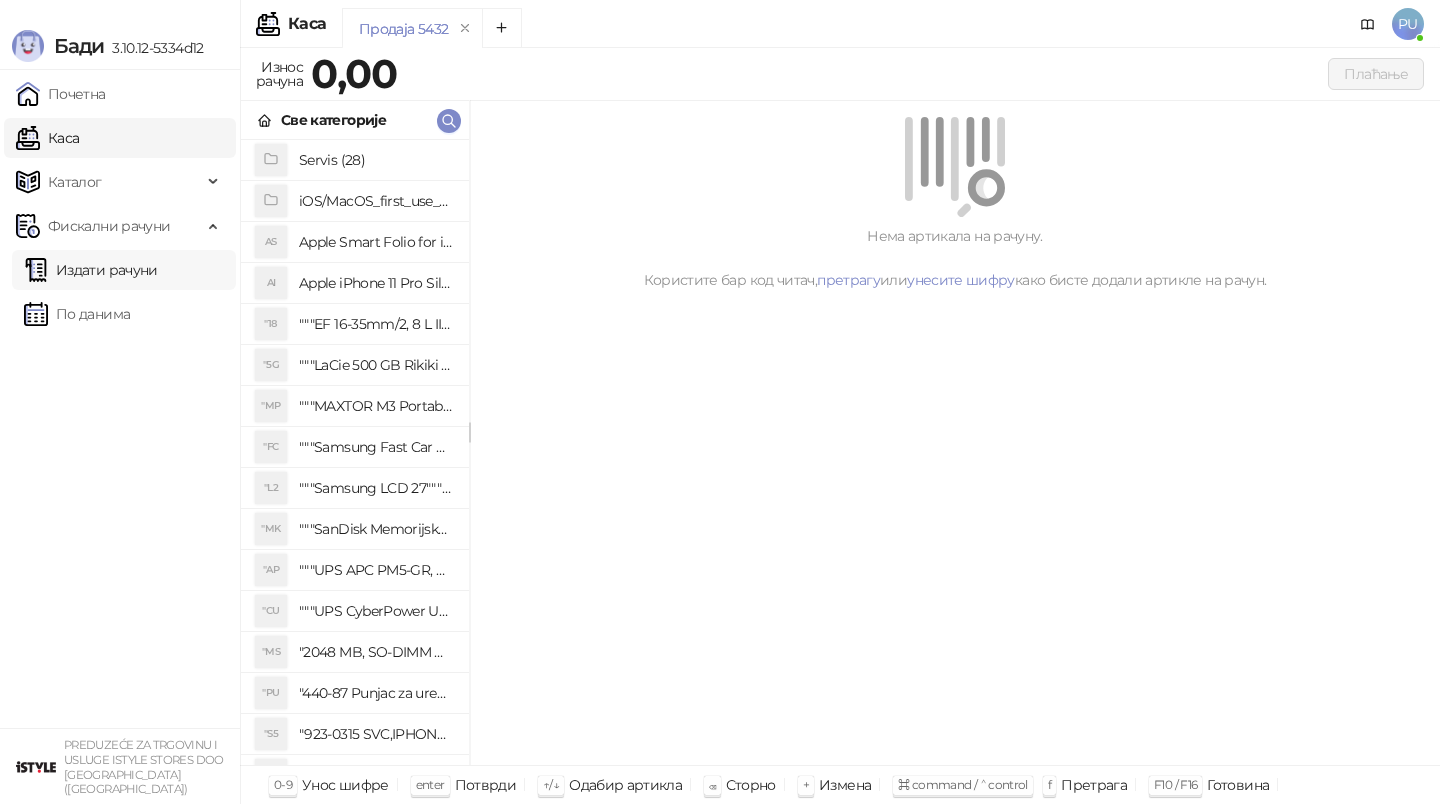 click on "Издати рачуни" at bounding box center (91, 270) 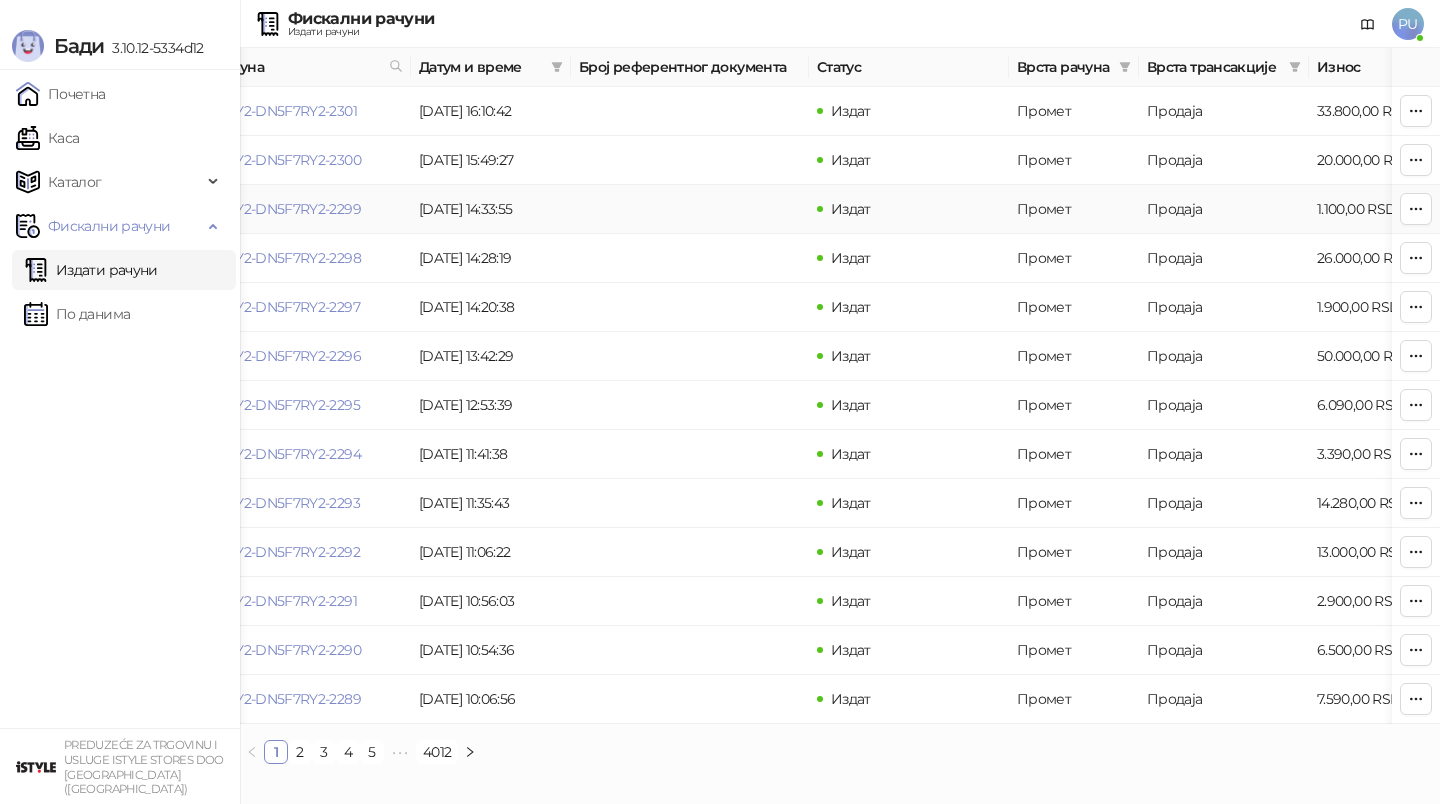 scroll, scrollTop: 0, scrollLeft: 59, axis: horizontal 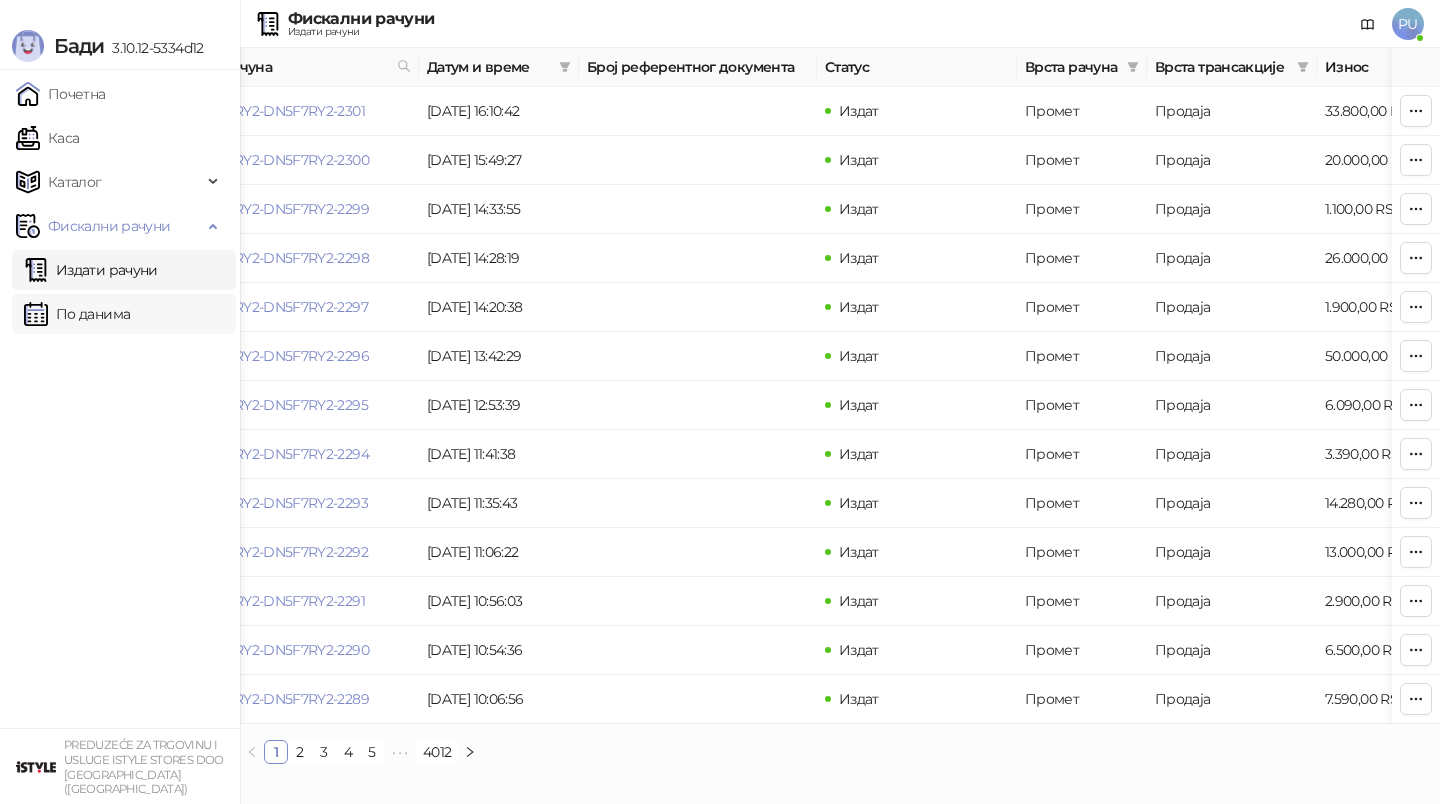 click on "По данима" at bounding box center [77, 314] 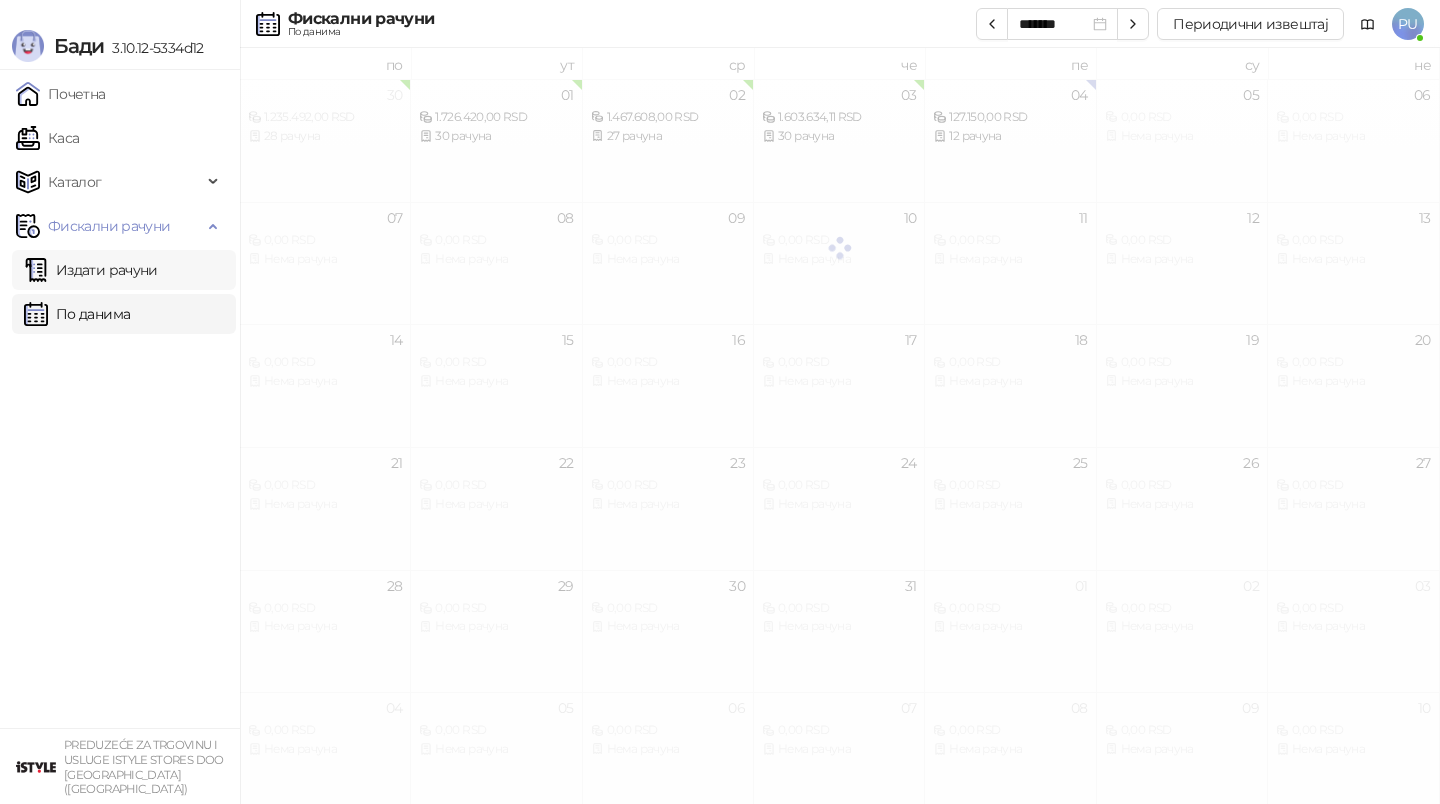 click on "Издати рачуни" at bounding box center (91, 270) 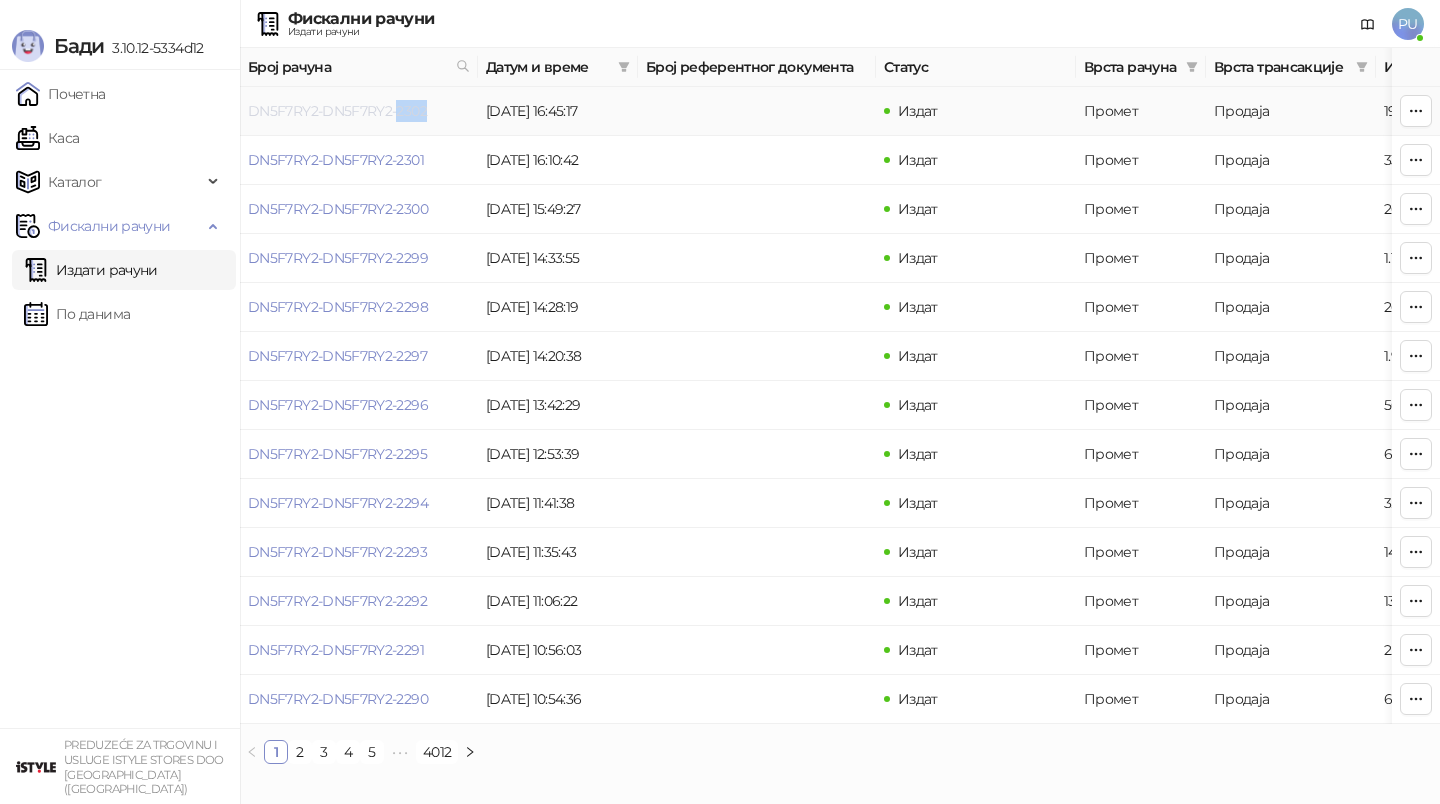 drag, startPoint x: 444, startPoint y: 111, endPoint x: 398, endPoint y: 111, distance: 46 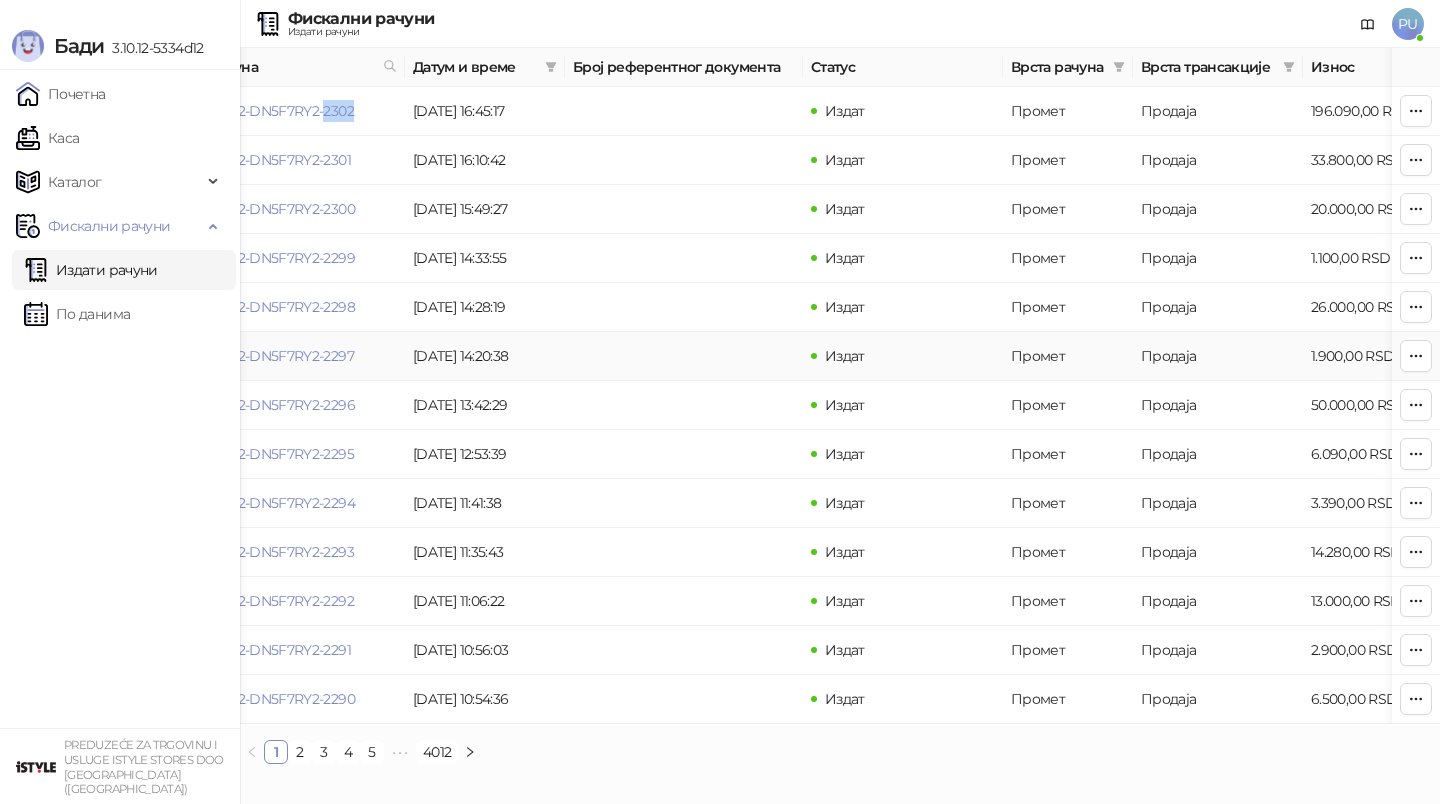 scroll, scrollTop: 0, scrollLeft: 75, axis: horizontal 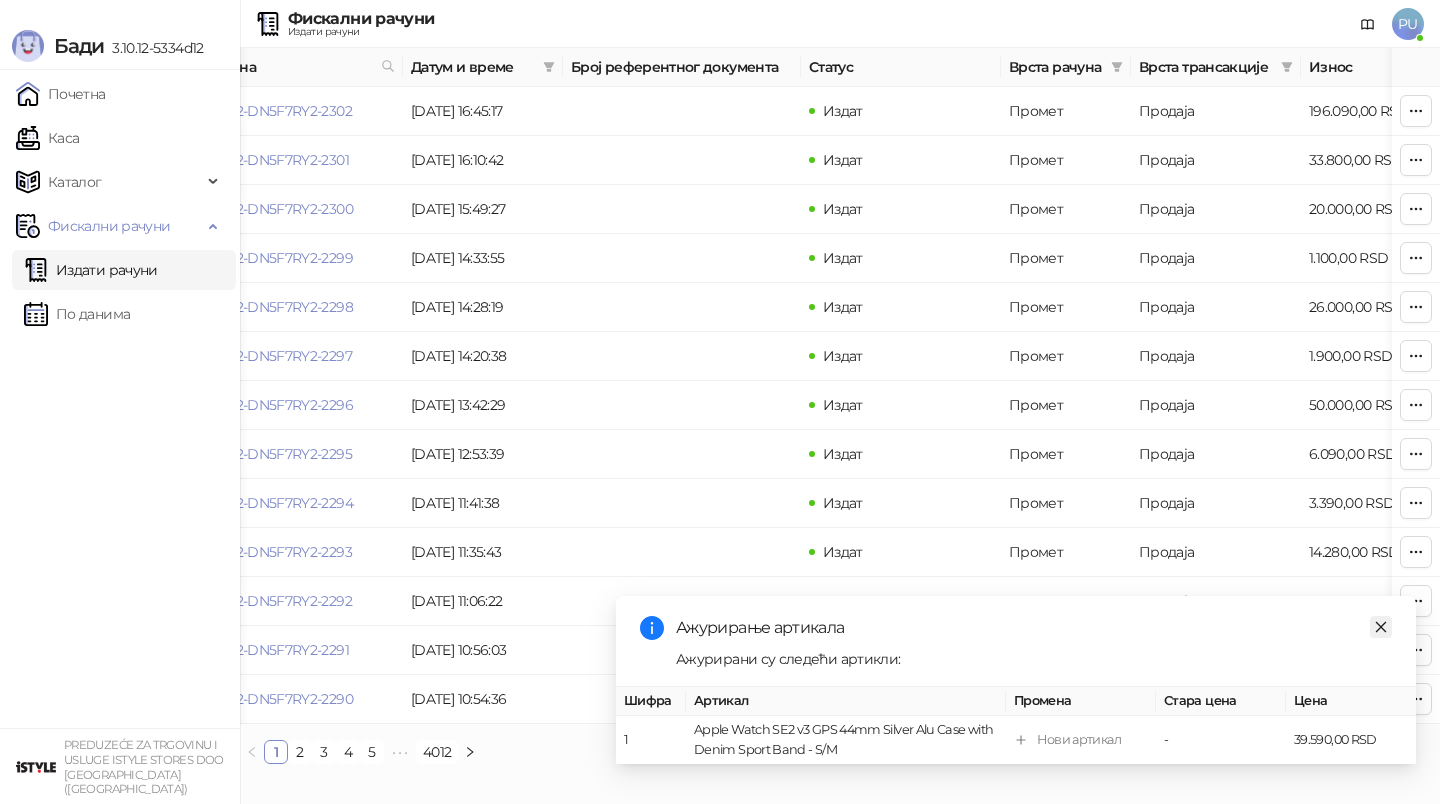 click at bounding box center (1381, 627) 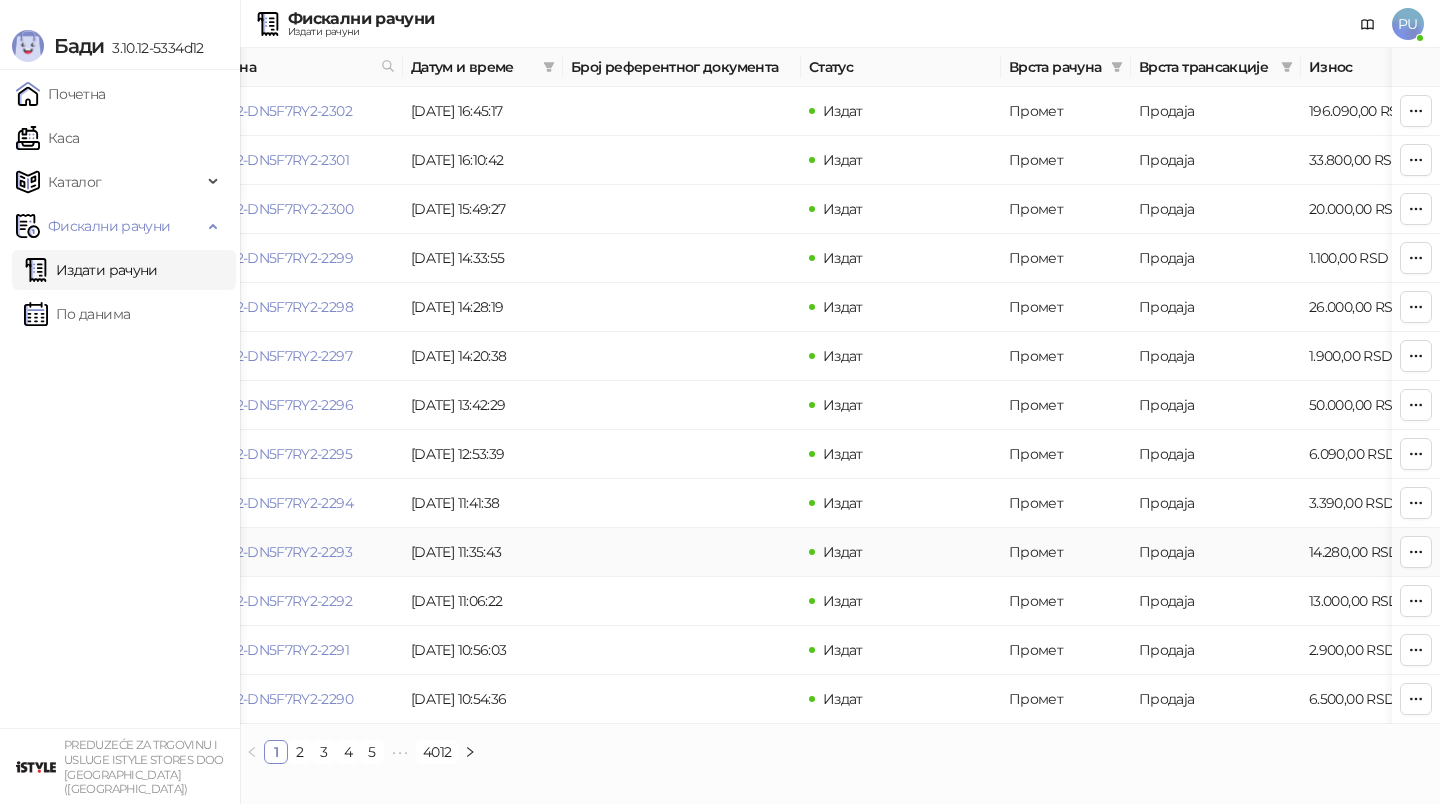 scroll, scrollTop: 0, scrollLeft: 0, axis: both 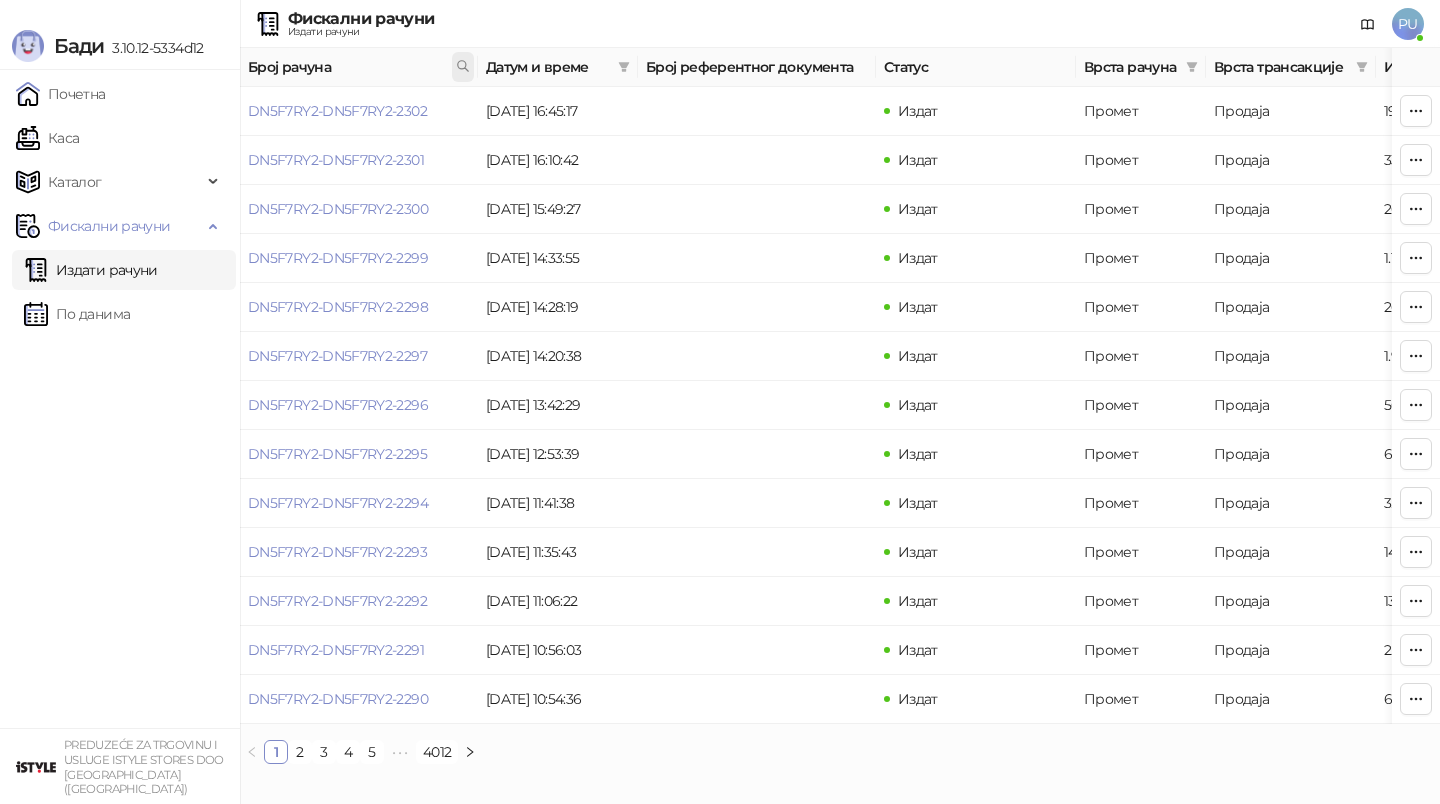 click 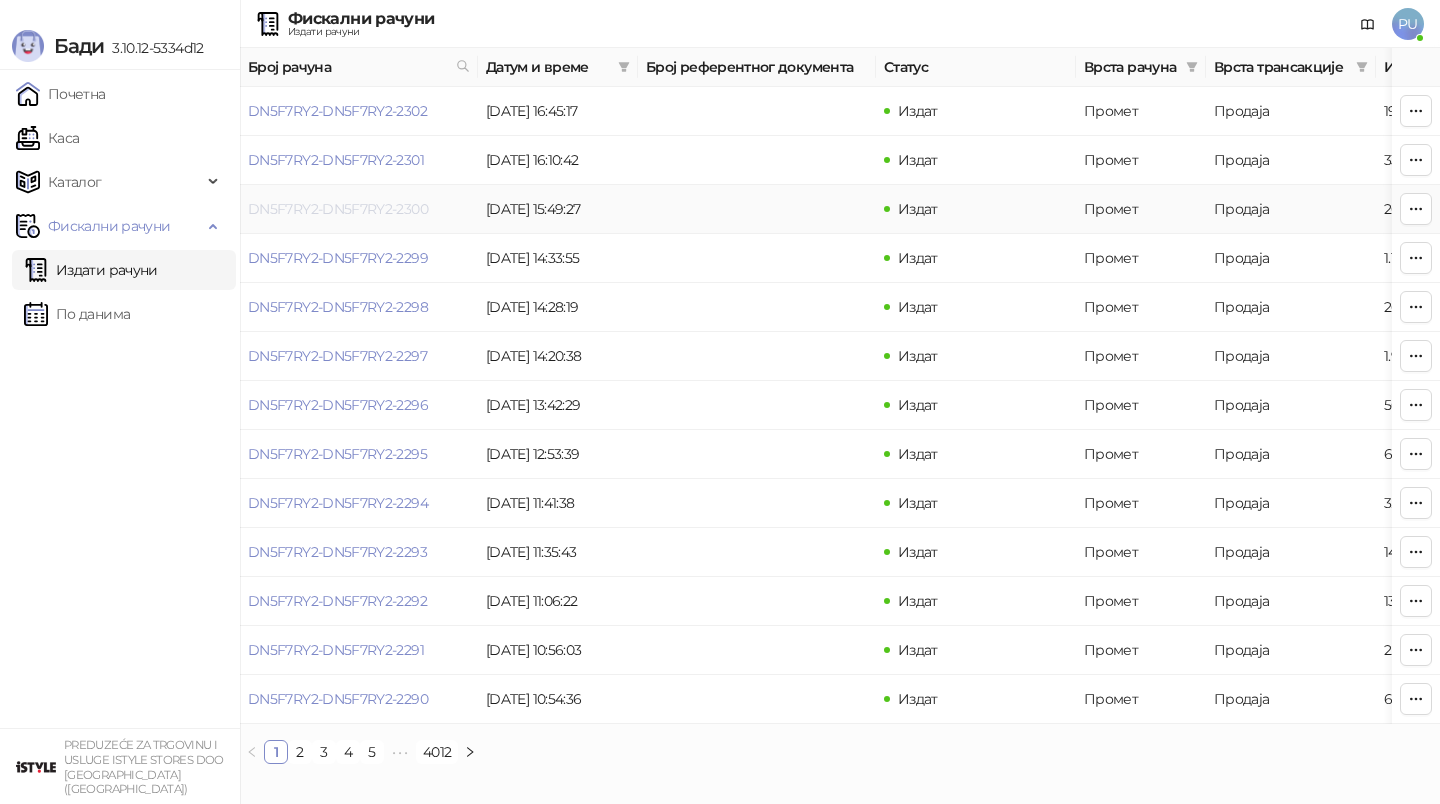 click on "DN5F7RY2-DN5F7RY2-2300" at bounding box center (338, 209) 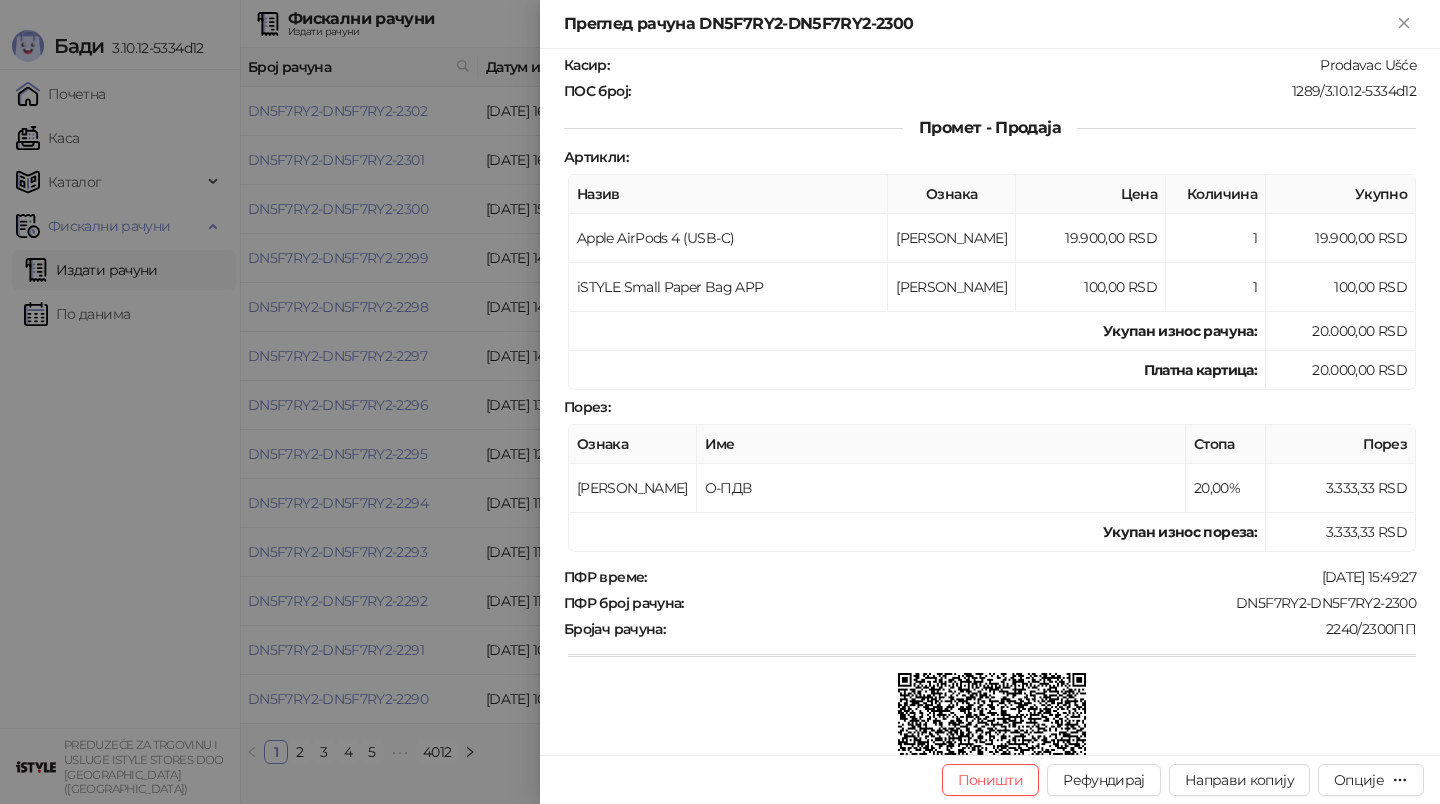 scroll, scrollTop: 366, scrollLeft: 0, axis: vertical 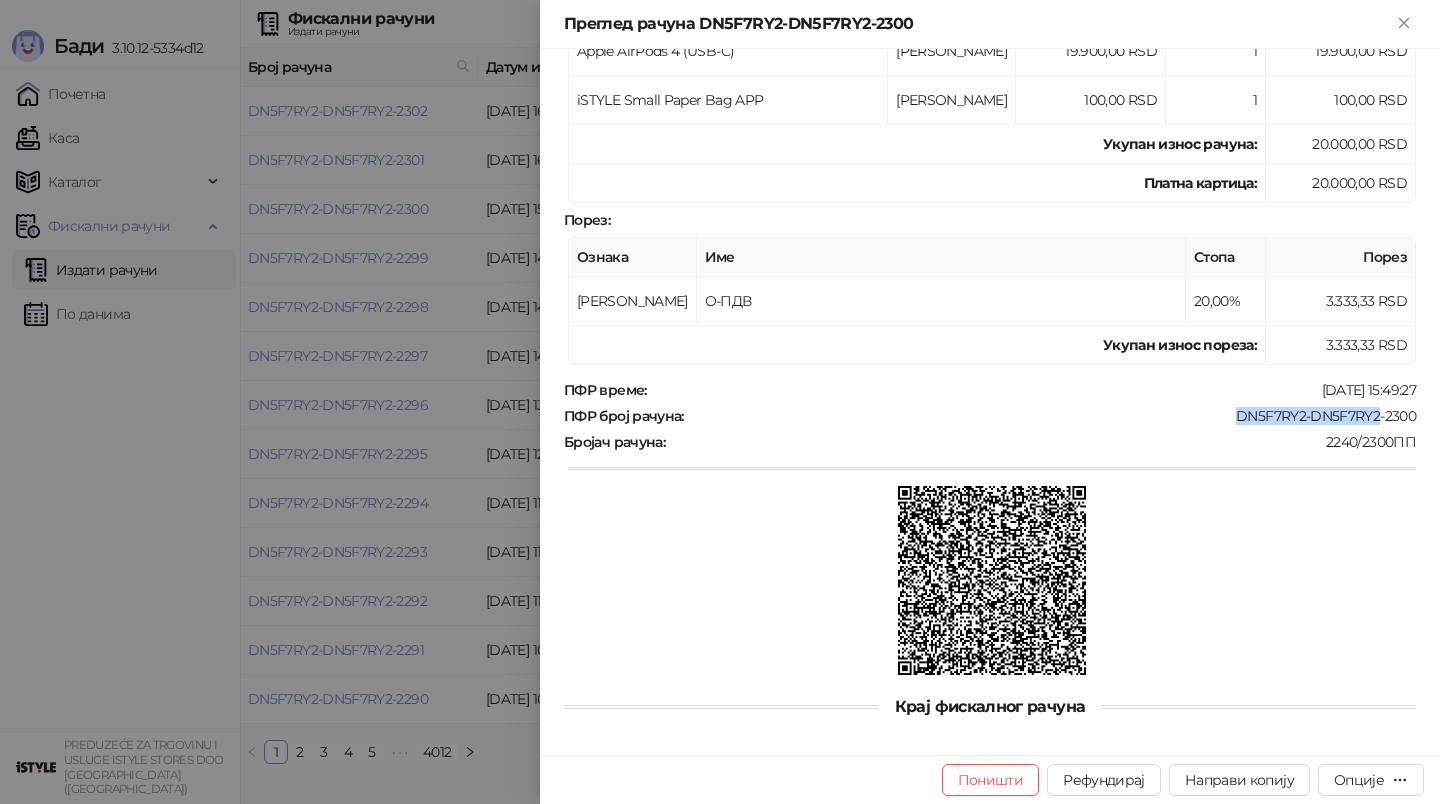drag, startPoint x: 1236, startPoint y: 405, endPoint x: 1380, endPoint y: 403, distance: 144.01389 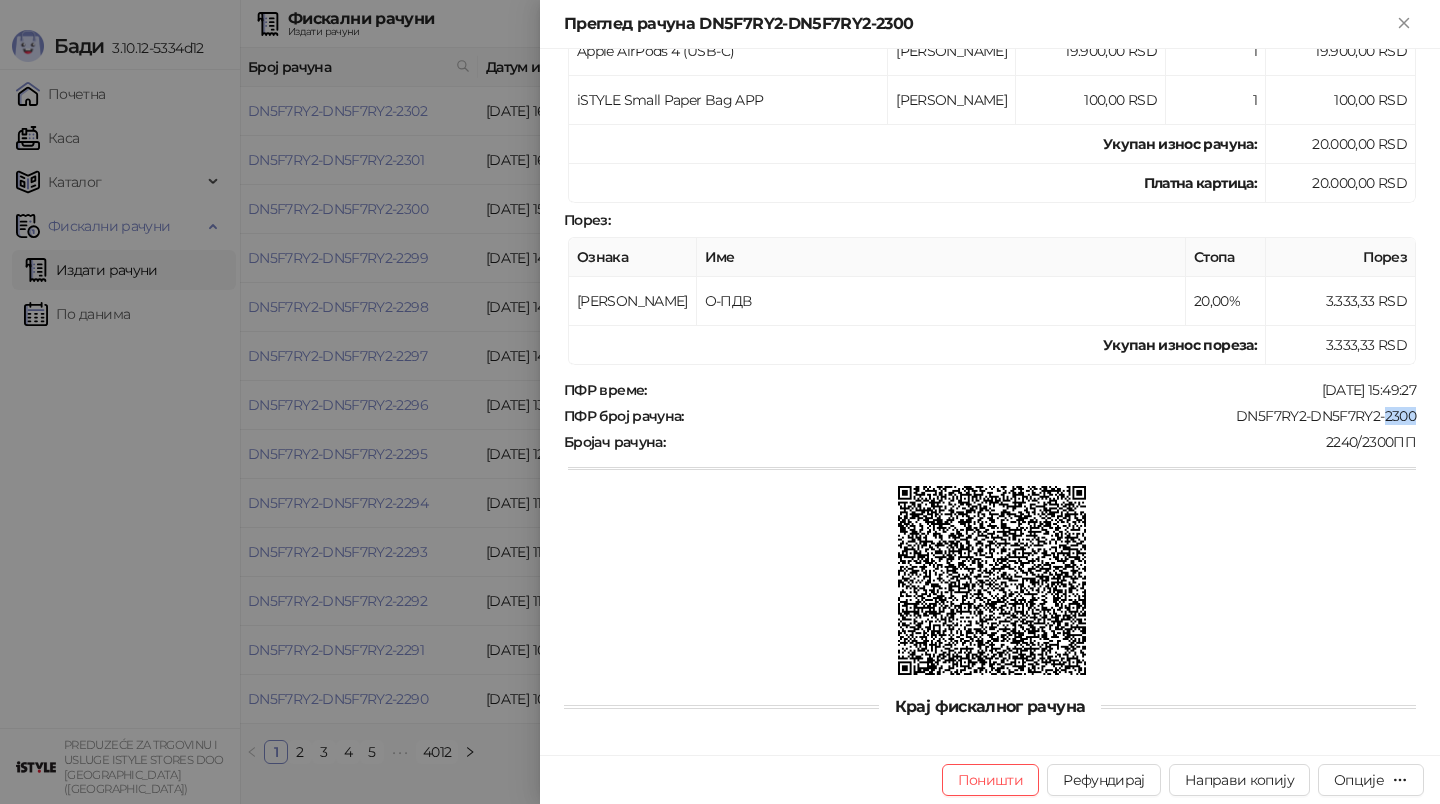 drag, startPoint x: 1385, startPoint y: 403, endPoint x: 1413, endPoint y: 406, distance: 28.160255 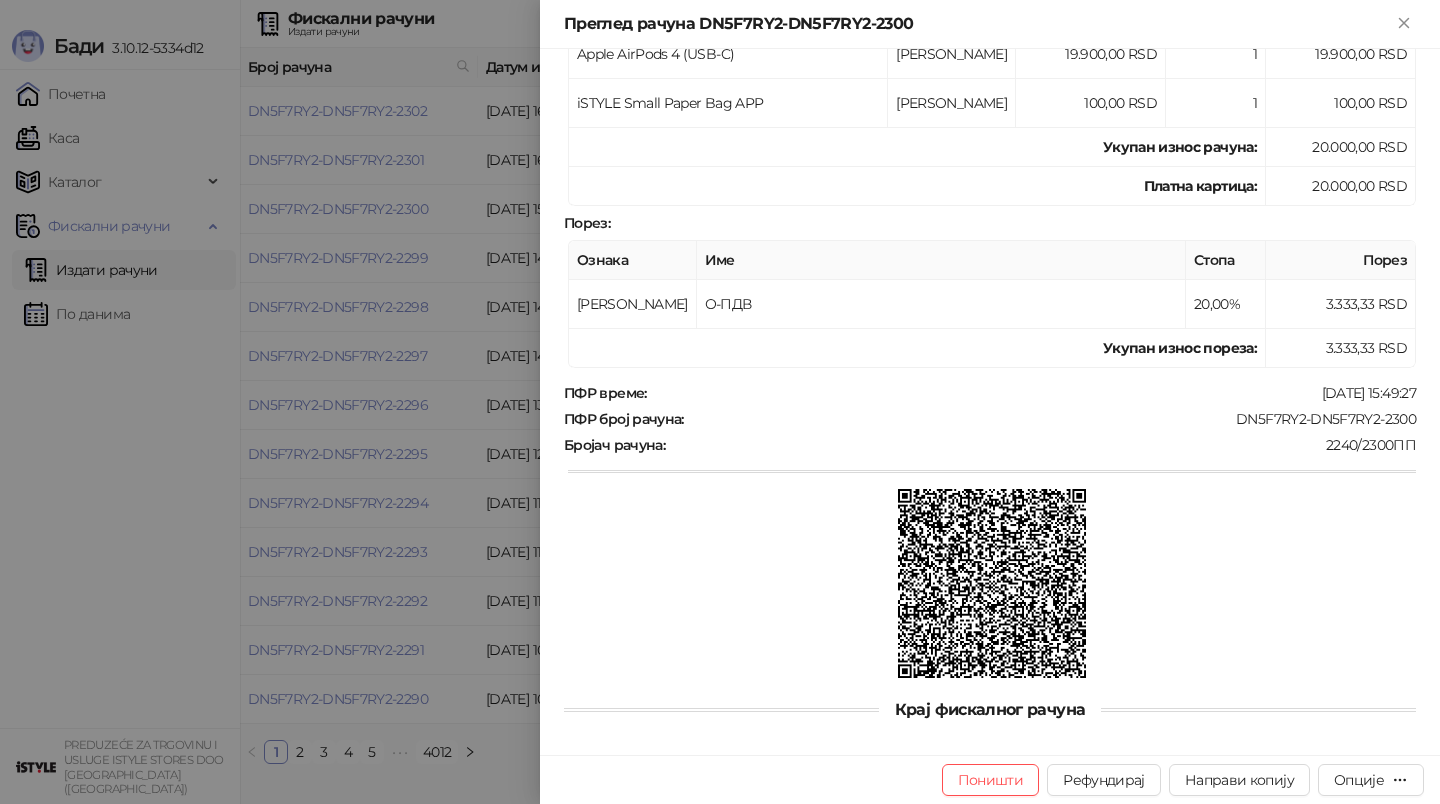 scroll, scrollTop: 366, scrollLeft: 0, axis: vertical 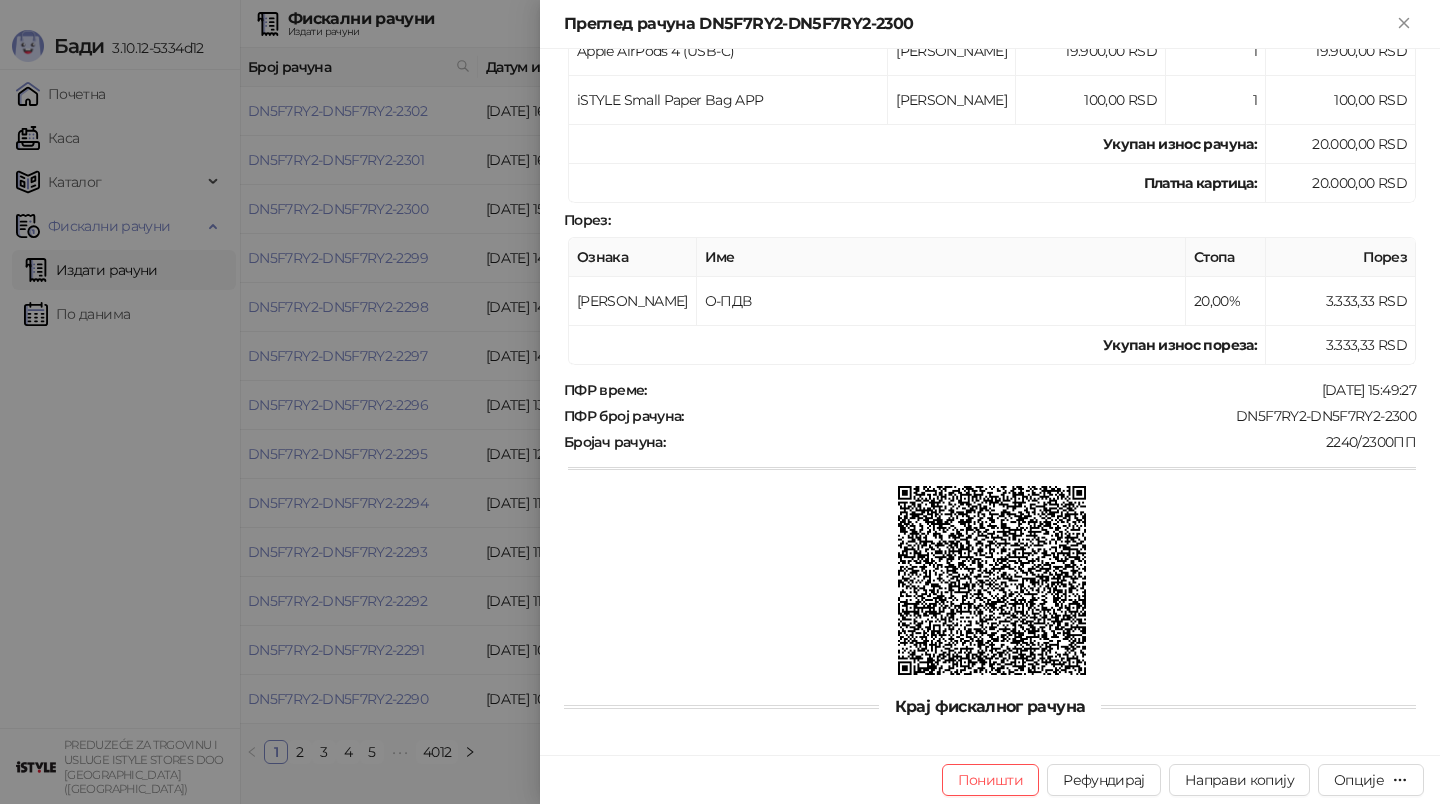 drag, startPoint x: 561, startPoint y: 375, endPoint x: 721, endPoint y: 389, distance: 160.61133 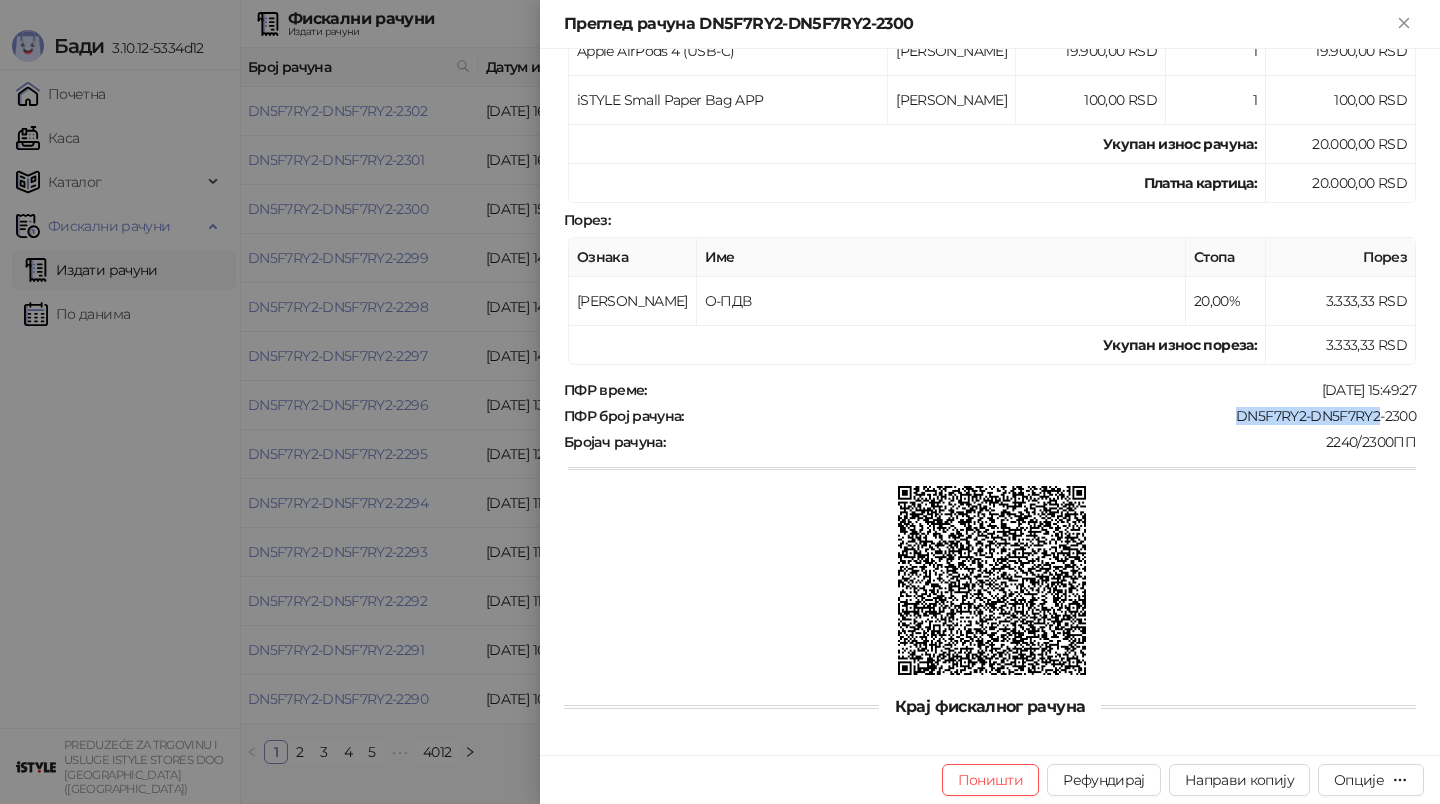 drag, startPoint x: 1237, startPoint y: 406, endPoint x: 1381, endPoint y: 408, distance: 144.01389 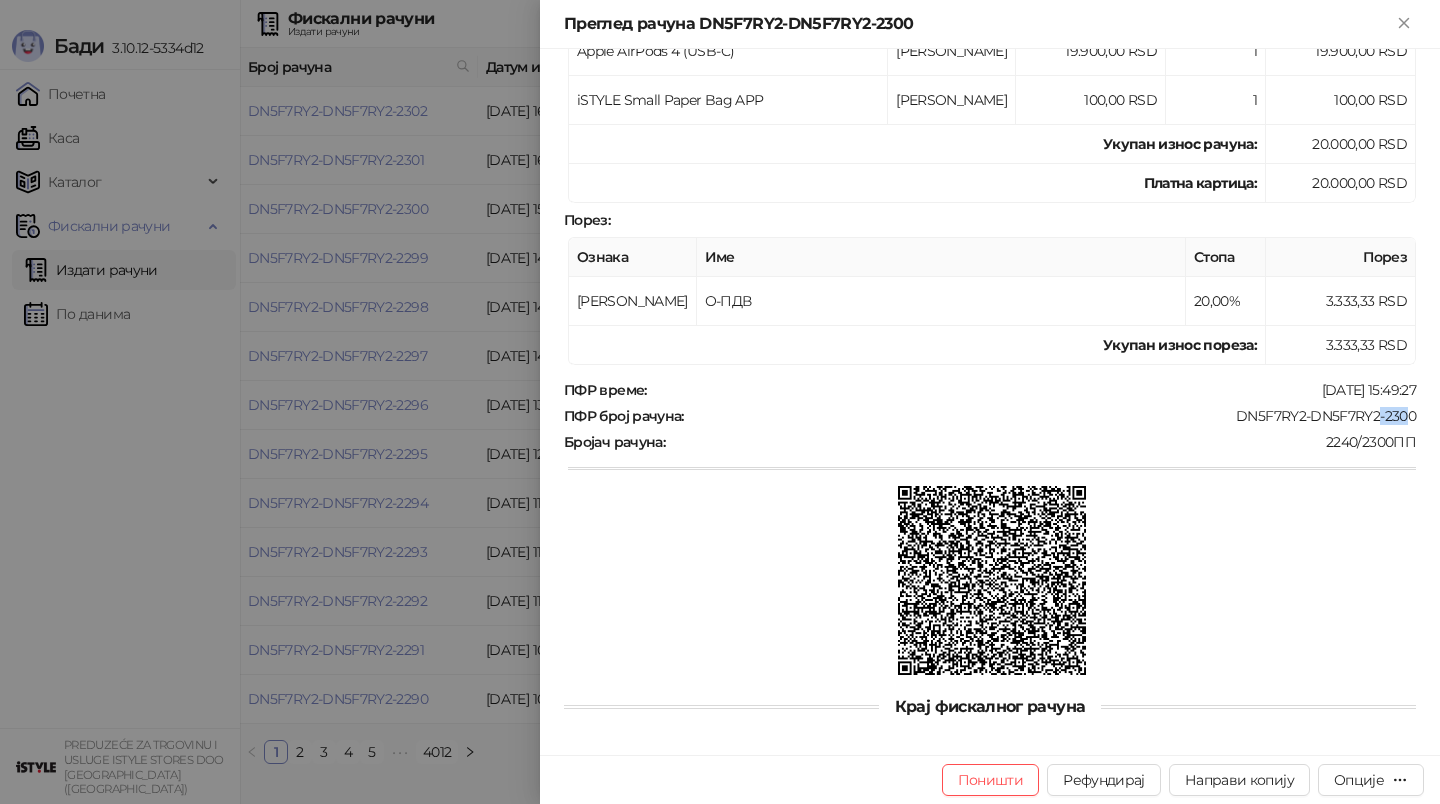 drag, startPoint x: 1377, startPoint y: 406, endPoint x: 1408, endPoint y: 406, distance: 31 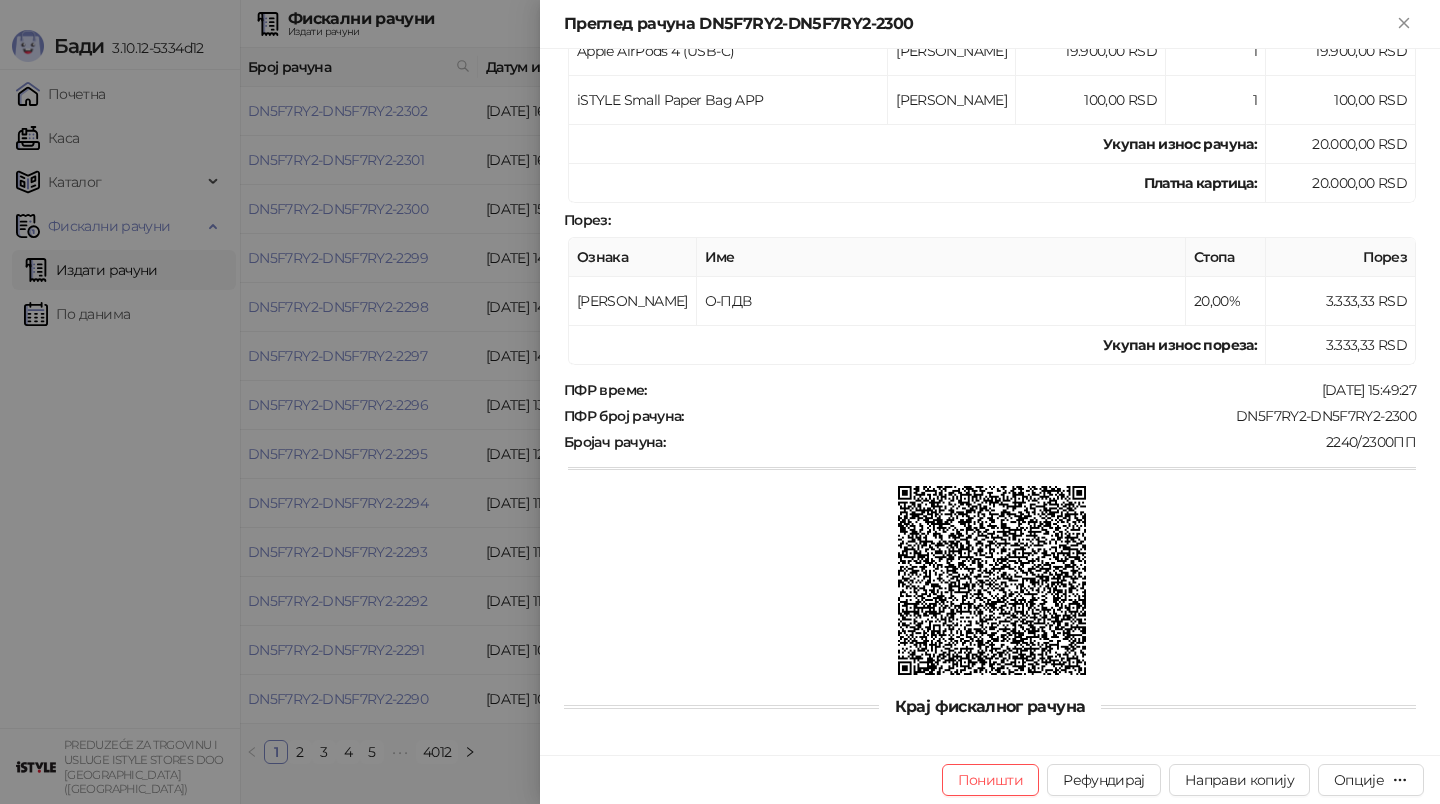 scroll, scrollTop: 364, scrollLeft: 0, axis: vertical 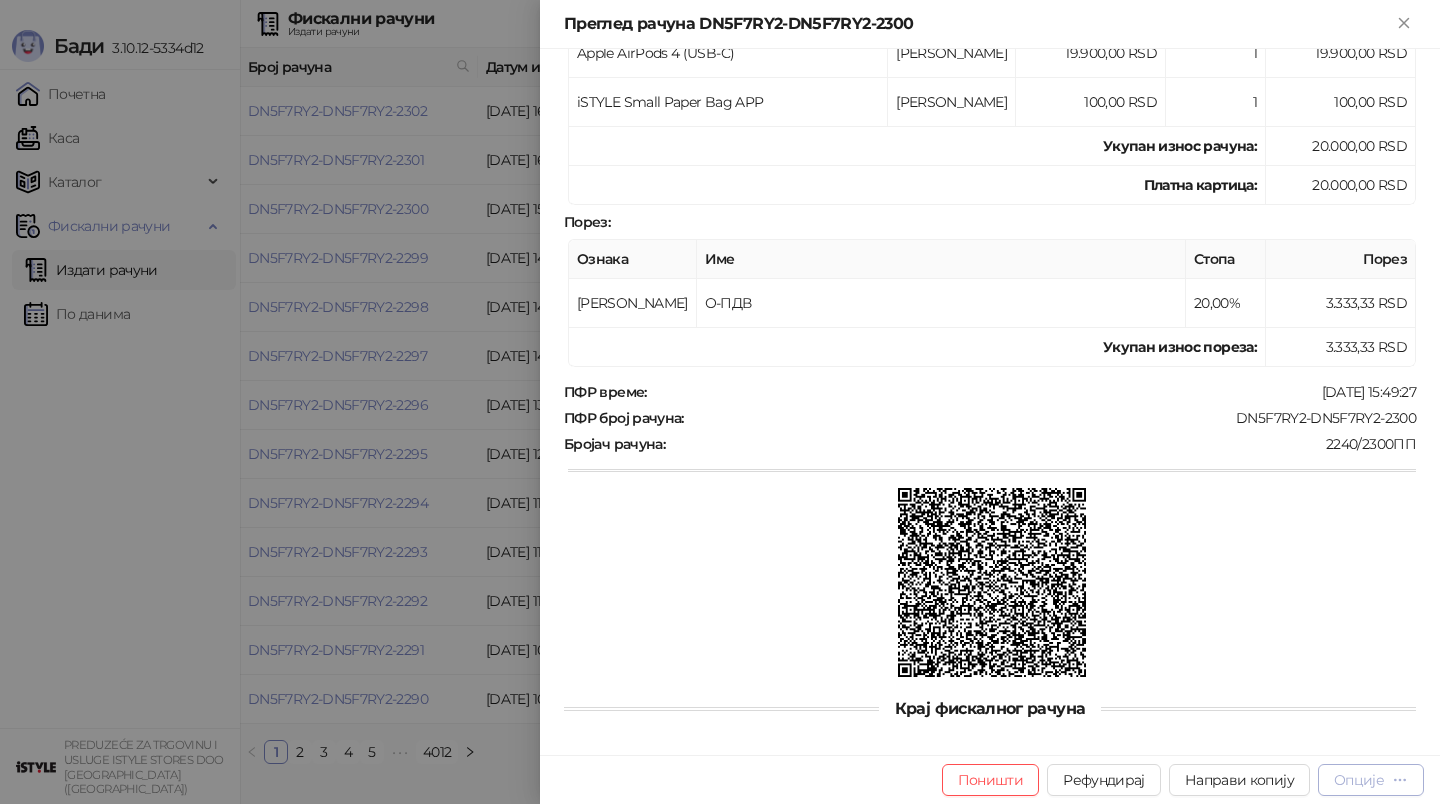 click on "Опције" at bounding box center [1359, 780] 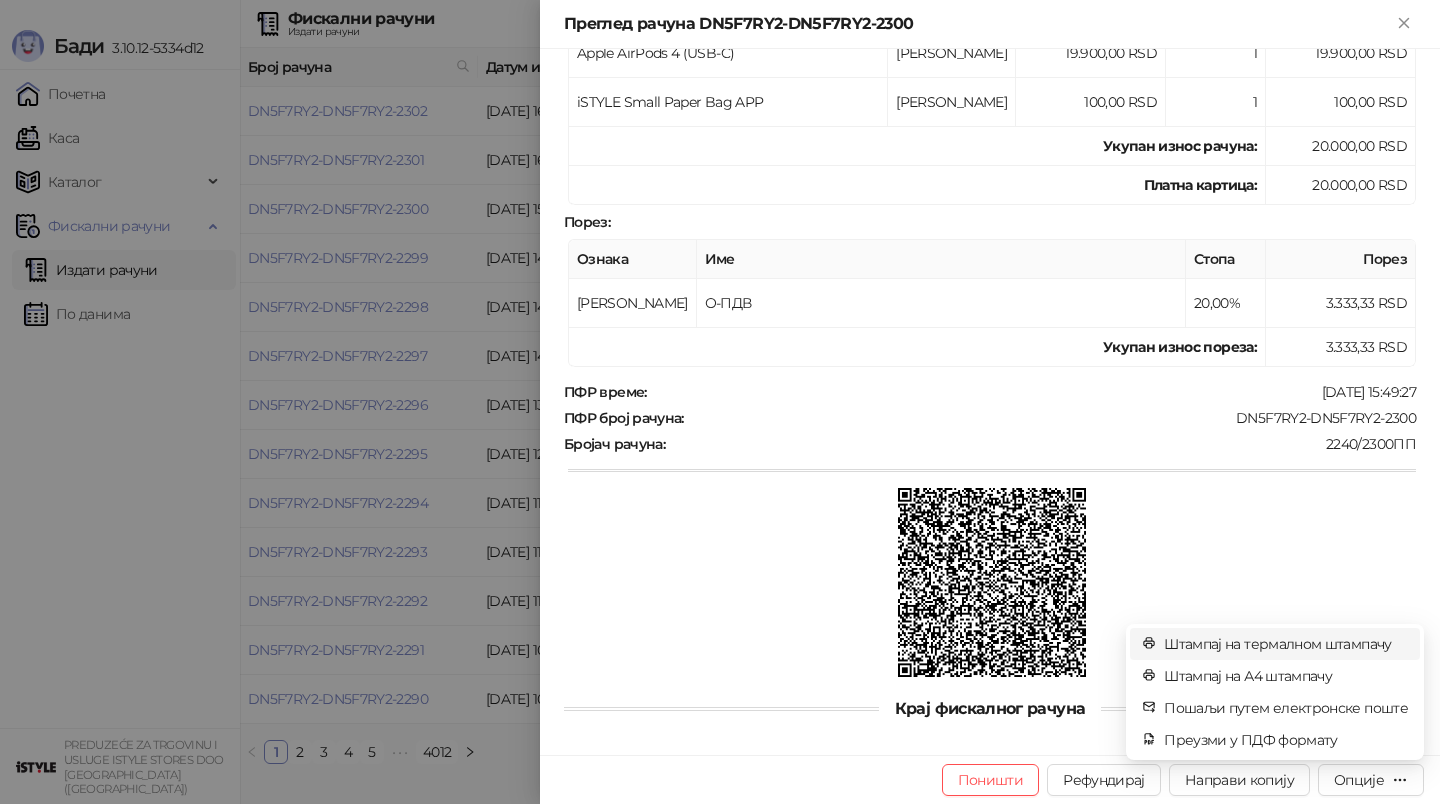 click on "Штампај на термалном штампачу" at bounding box center [1286, 644] 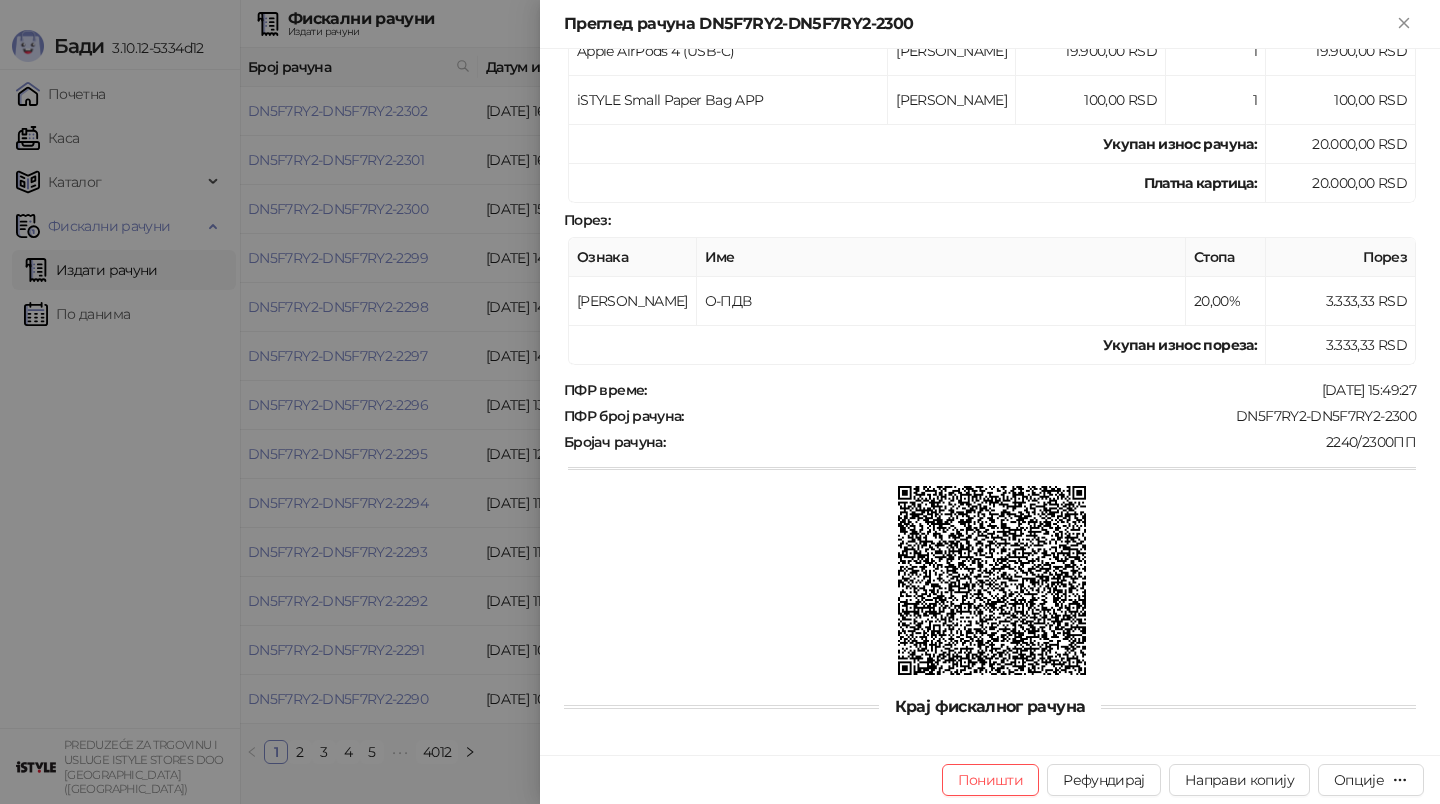 scroll, scrollTop: 0, scrollLeft: 0, axis: both 